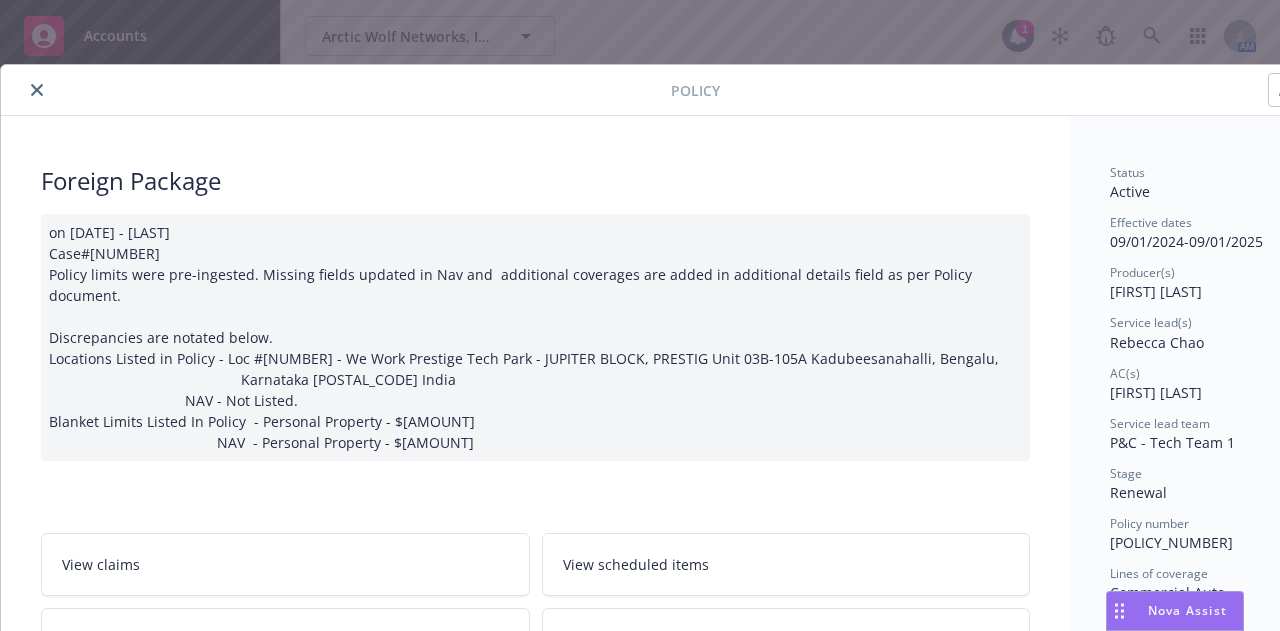 scroll, scrollTop: 0, scrollLeft: 0, axis: both 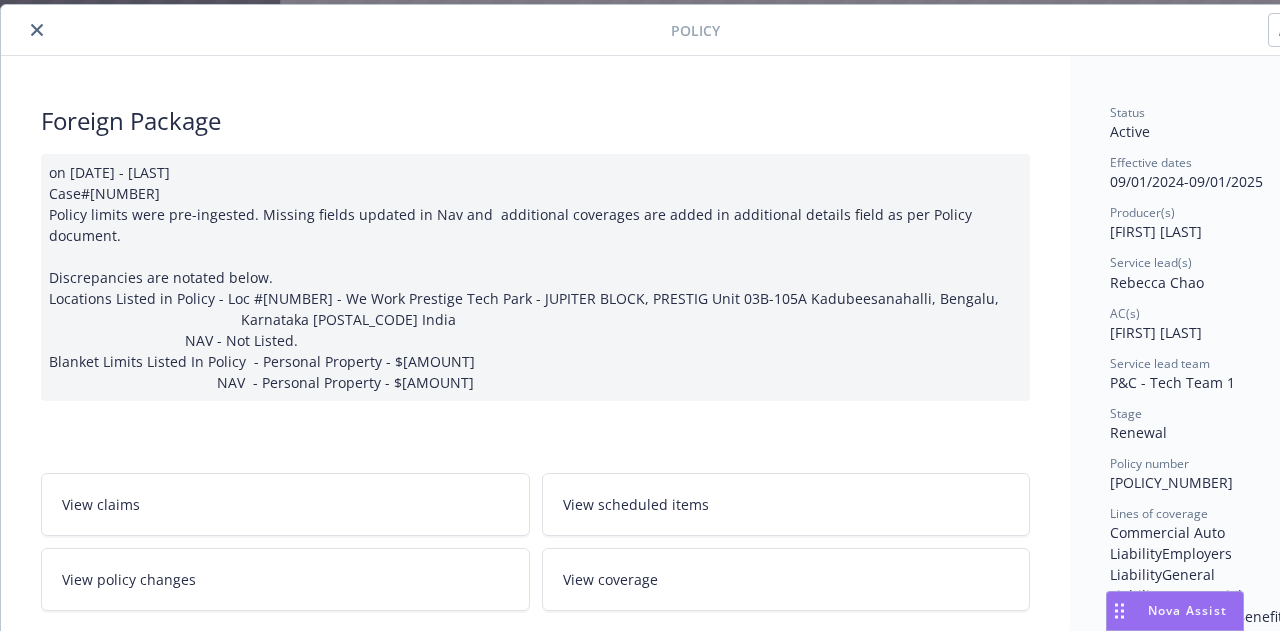 click 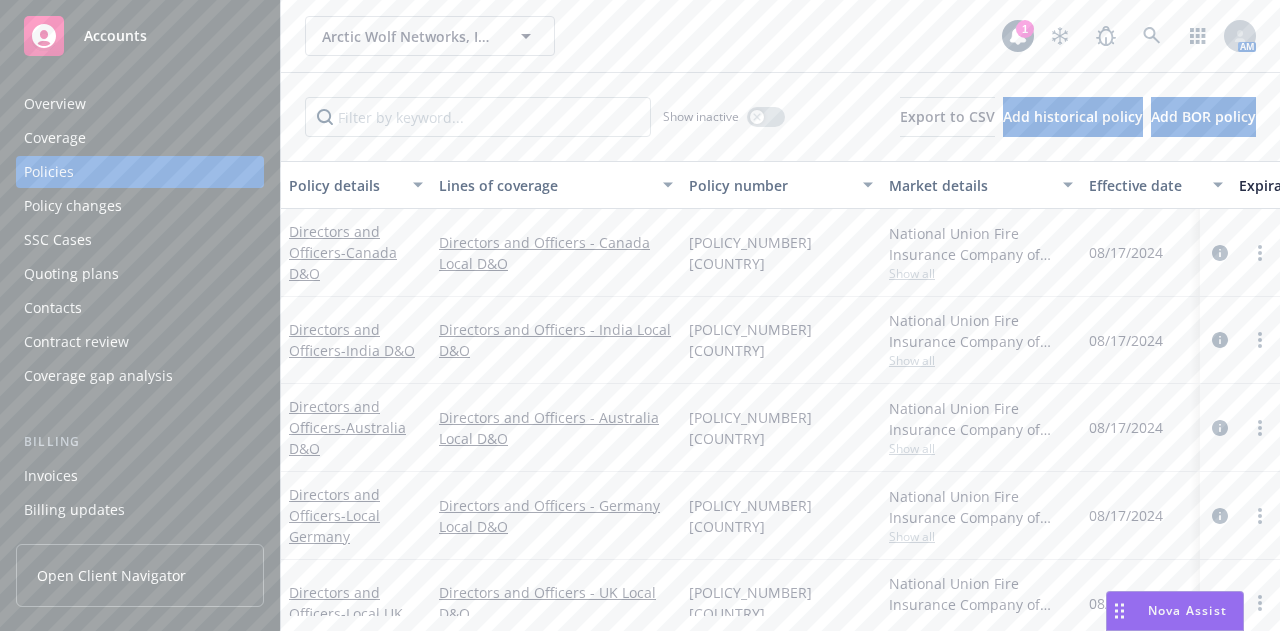 click on "Arctic Wolf Networks, Inc. Arctic Wolf Networks, Inc. 1 AM" at bounding box center (780, 36) 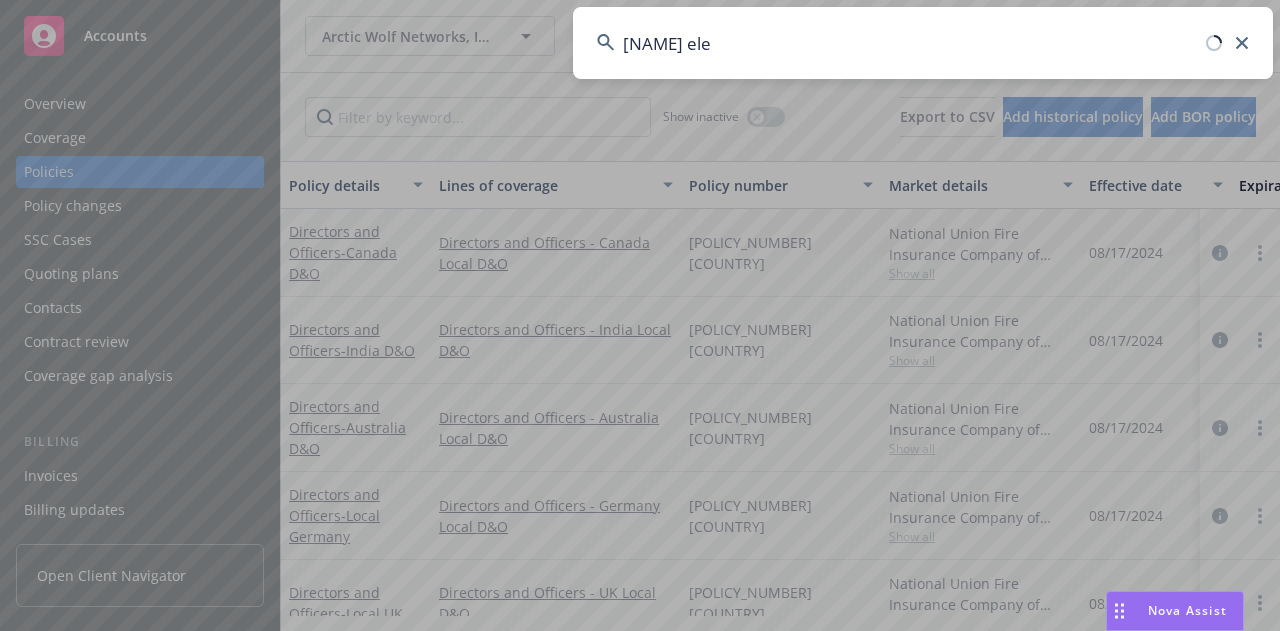 type on "wilson ele" 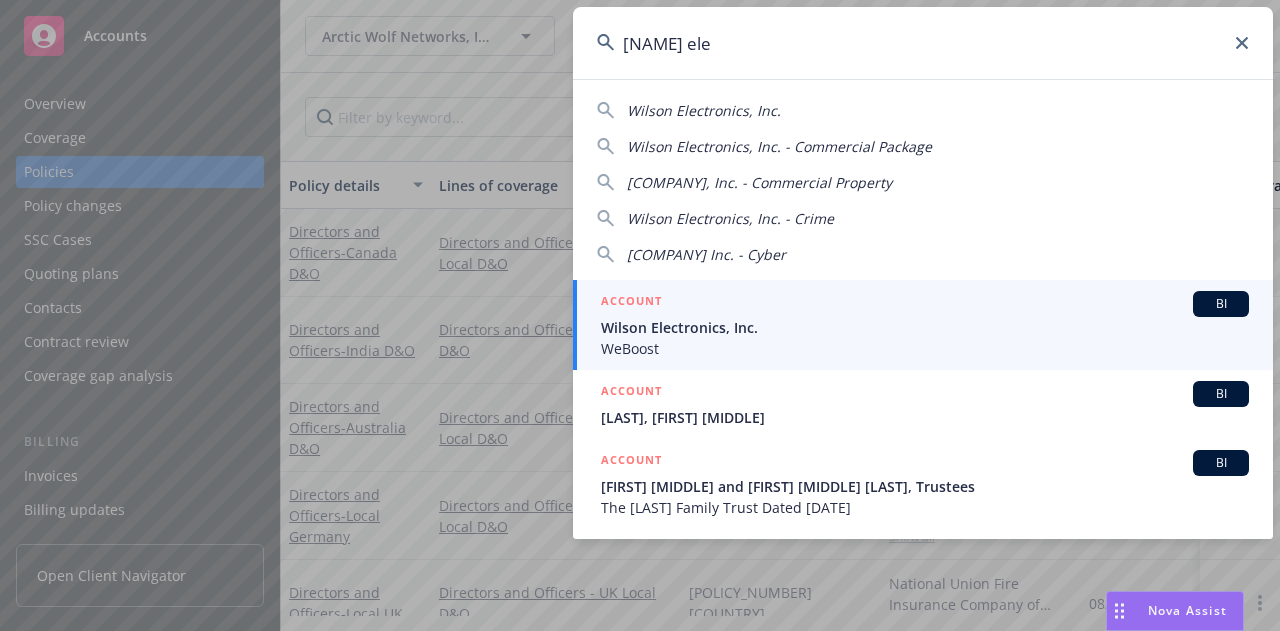 click on "WeBoost" at bounding box center [925, 348] 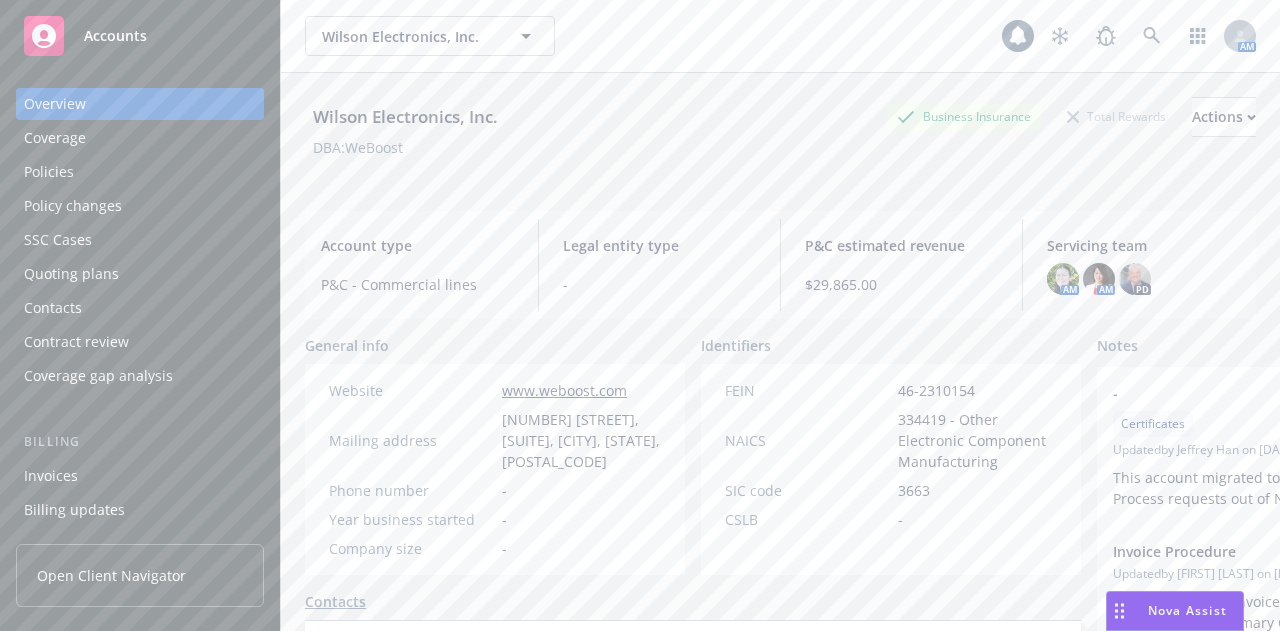click on "Policies" at bounding box center (140, 172) 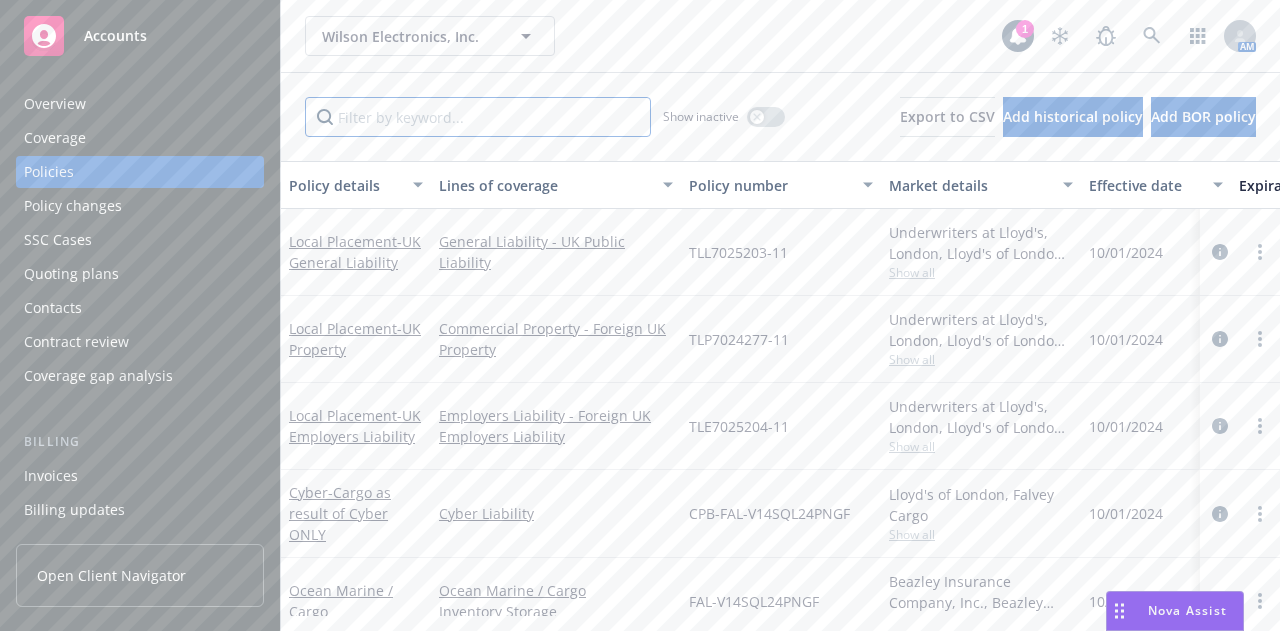 click at bounding box center [478, 117] 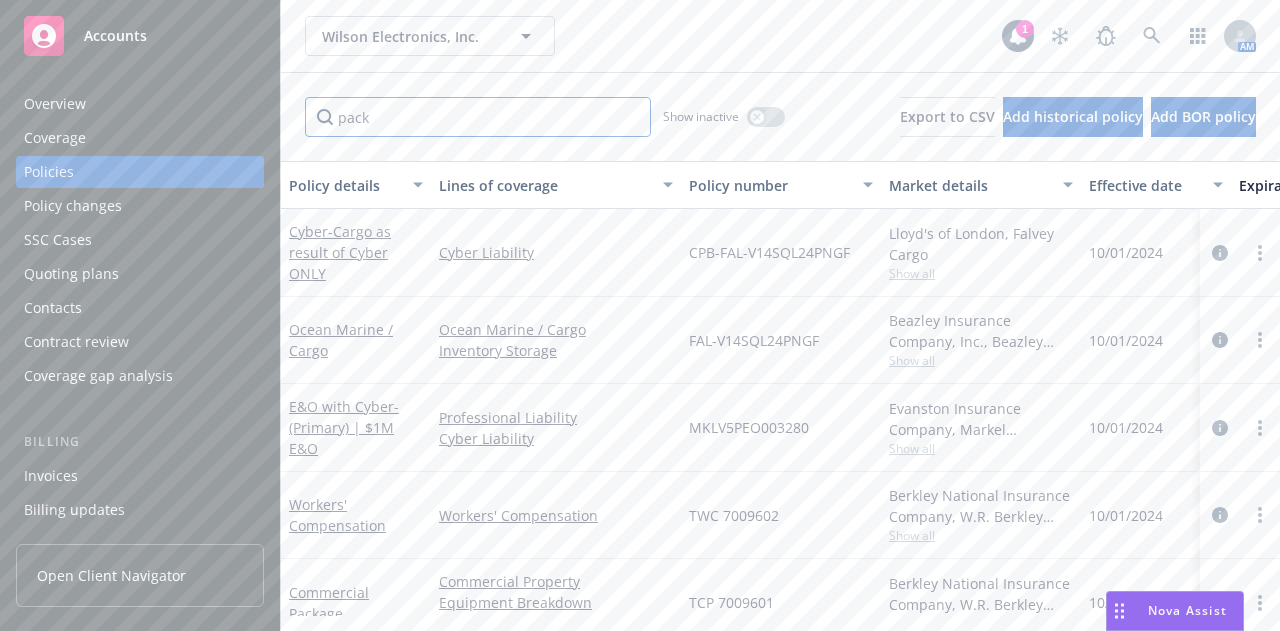 type on "pack" 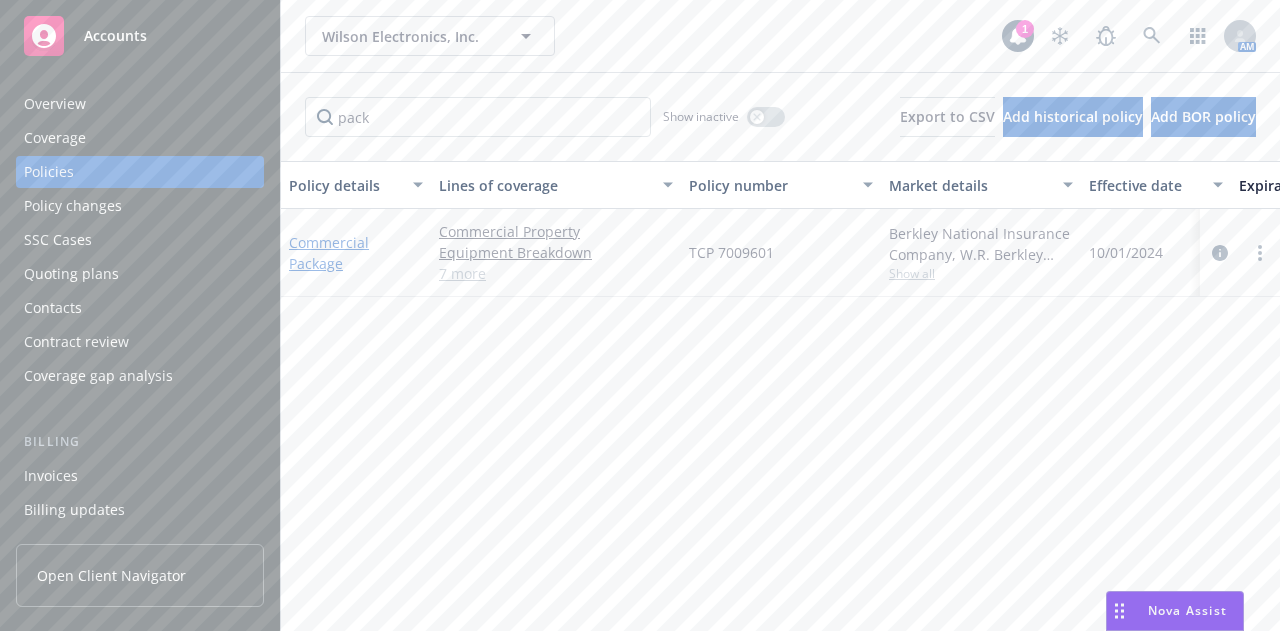 click on "Commercial Package" at bounding box center (329, 253) 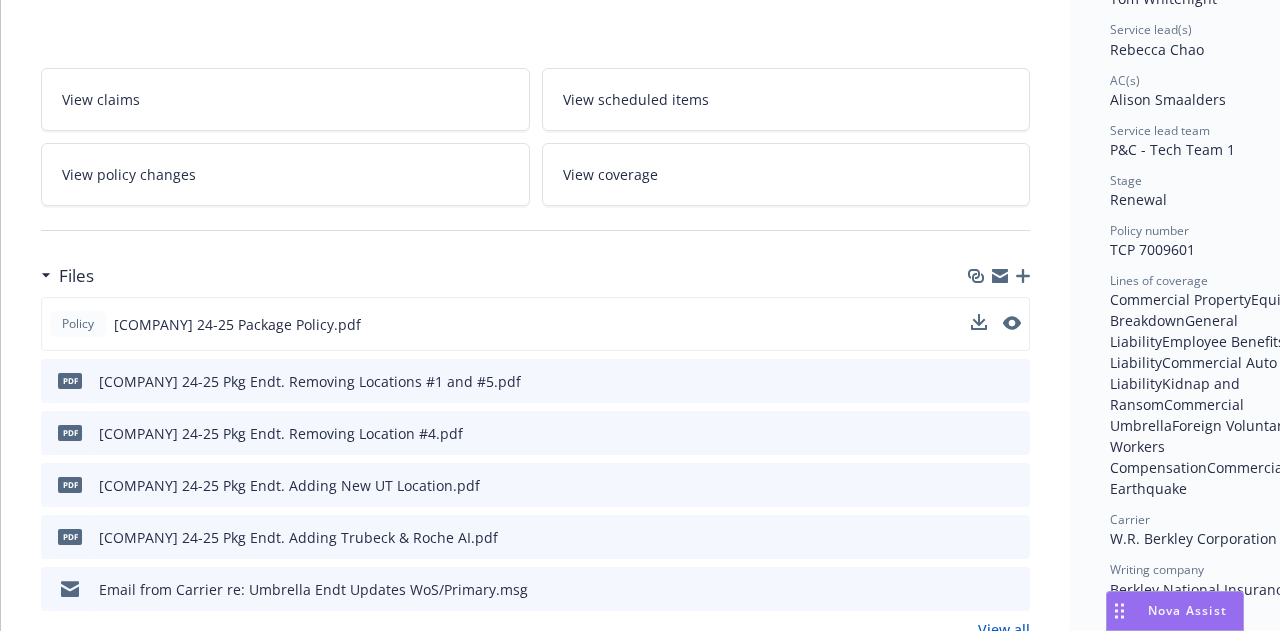 scroll, scrollTop: 294, scrollLeft: 0, axis: vertical 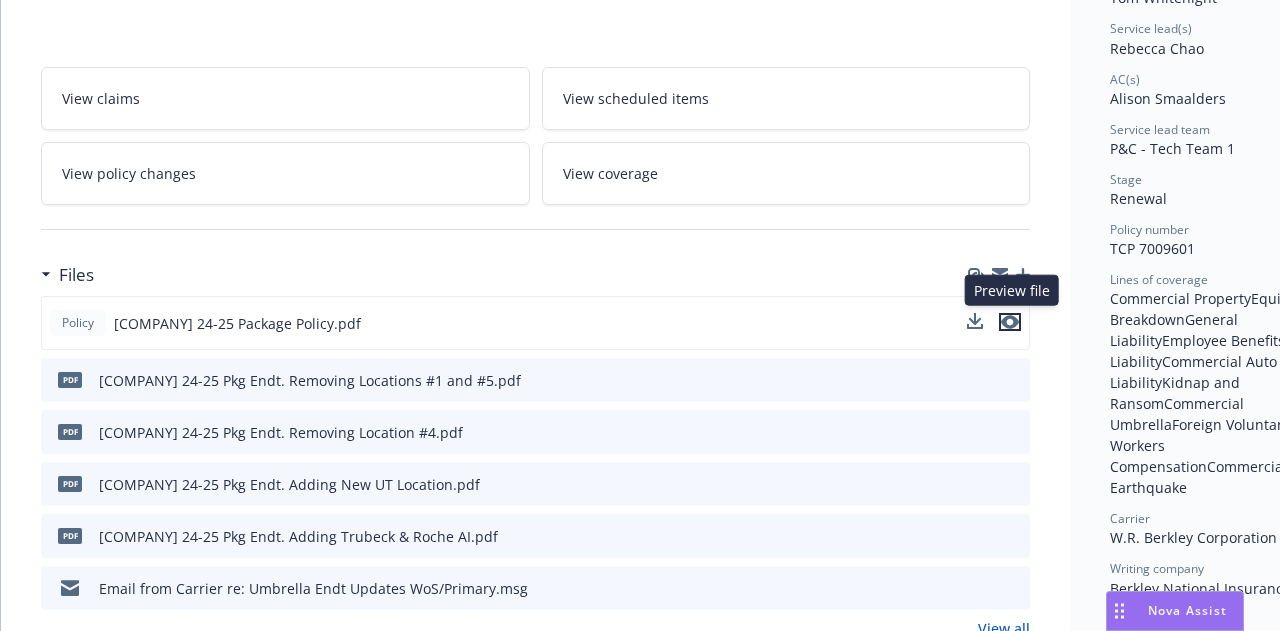 click 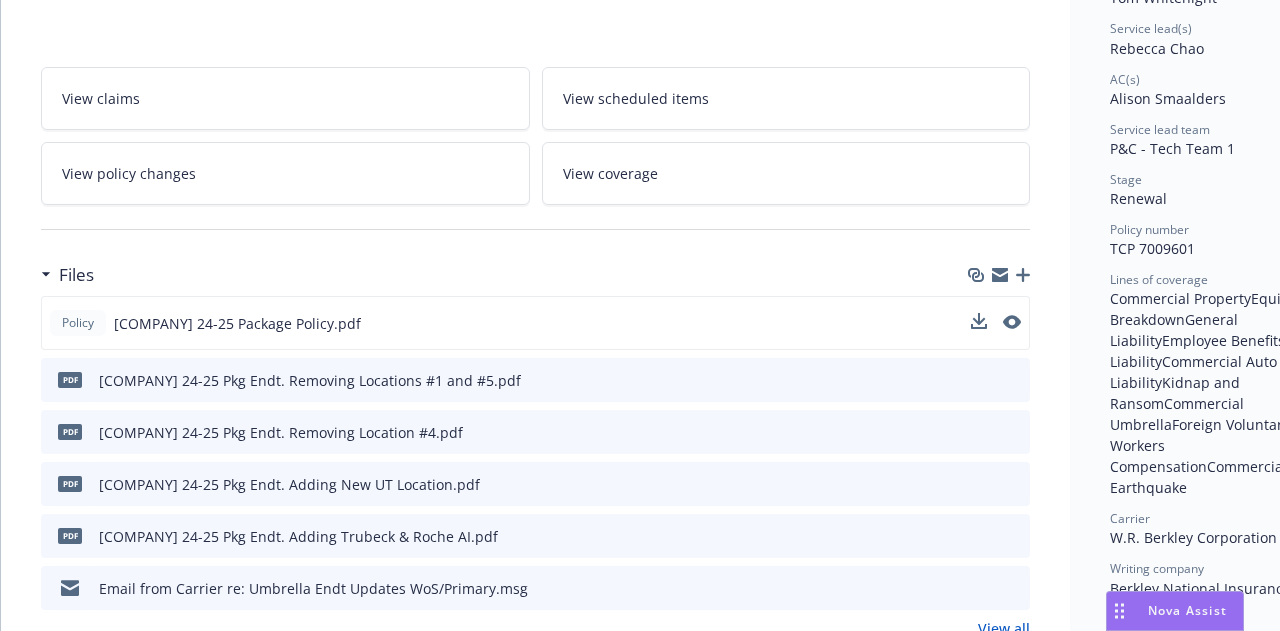 scroll, scrollTop: 0, scrollLeft: 0, axis: both 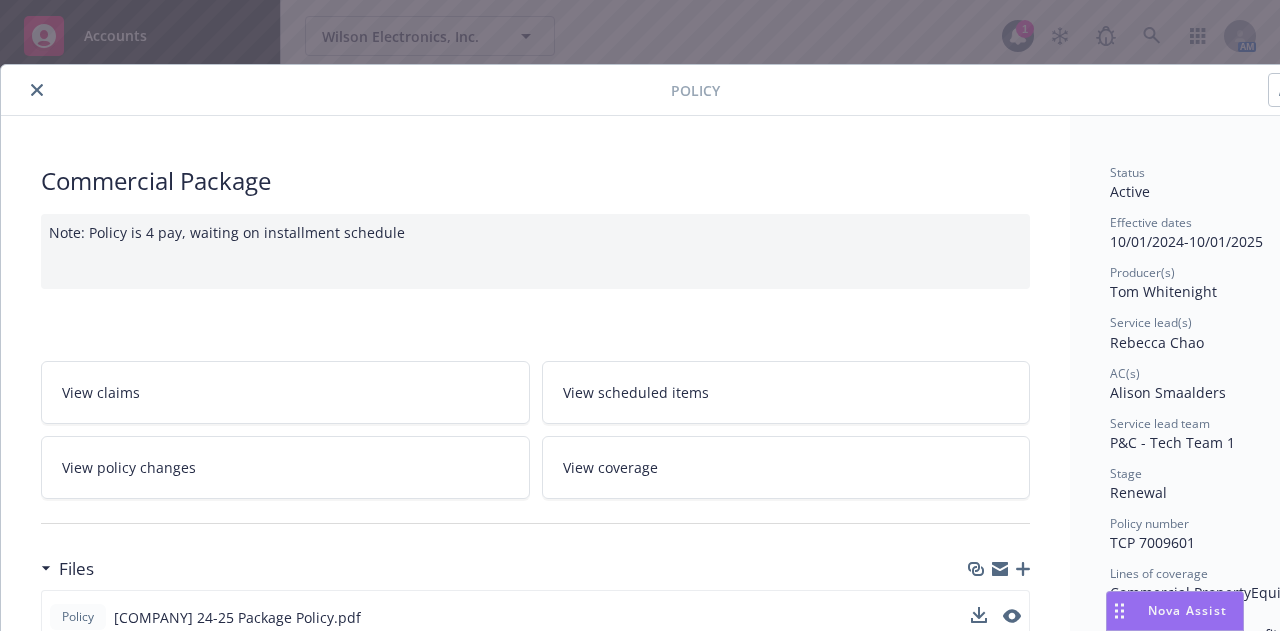 click on "Policy" at bounding box center [687, 90] 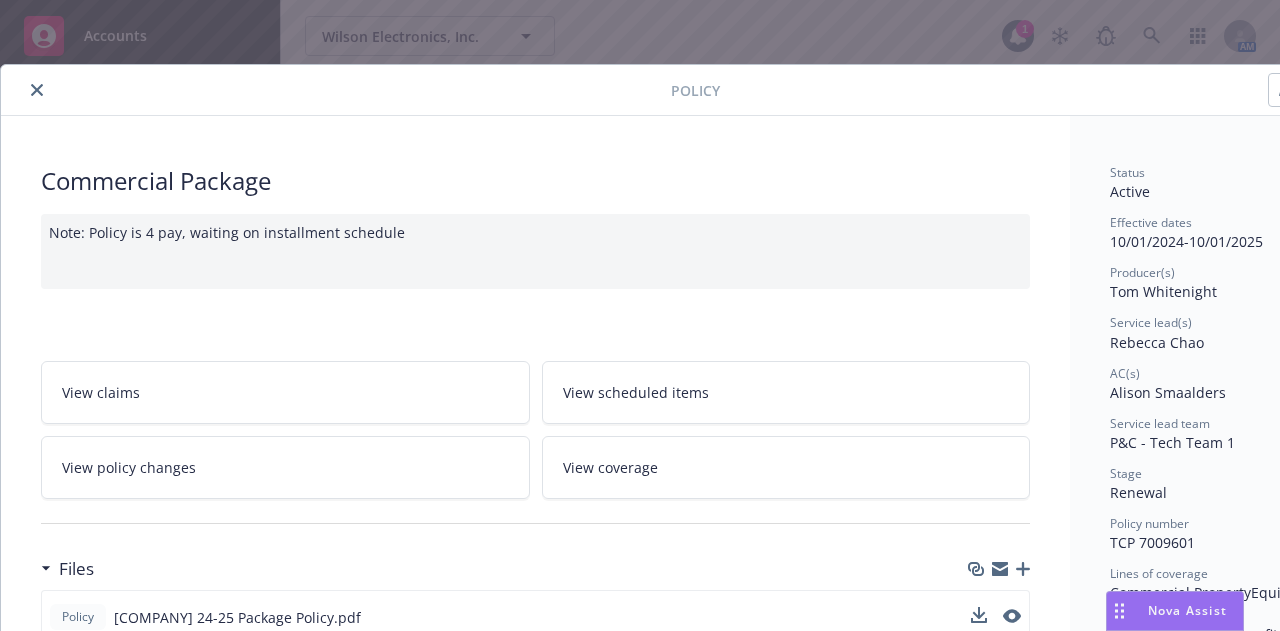 click 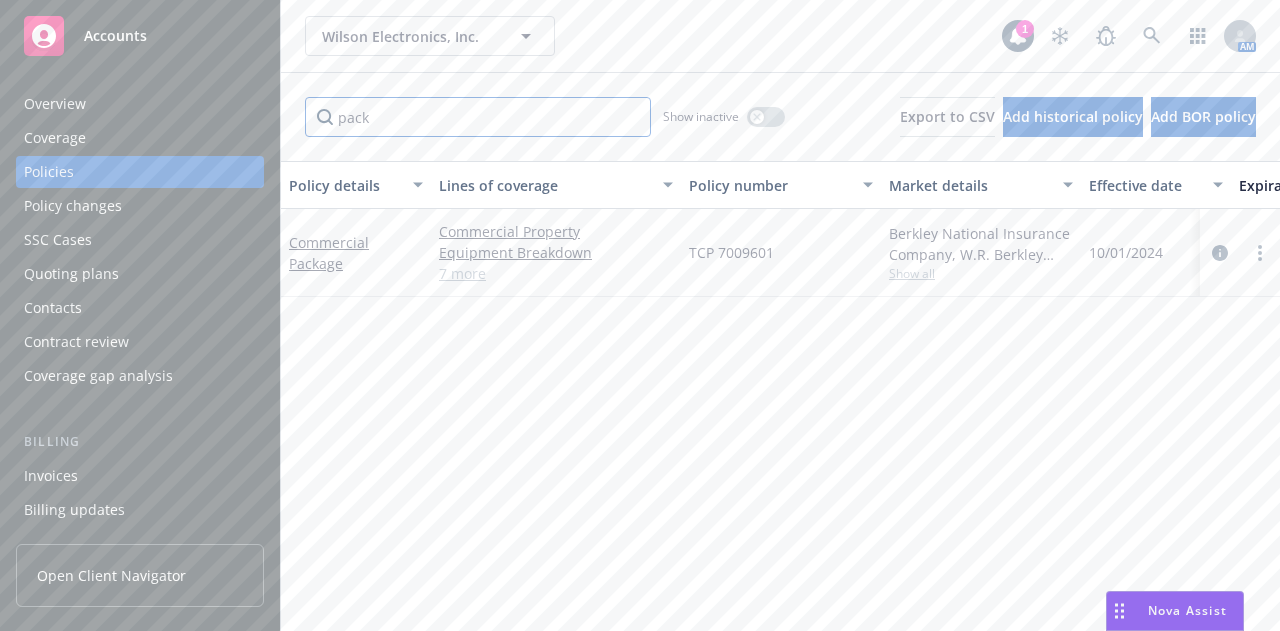 click on "pack" at bounding box center [478, 117] 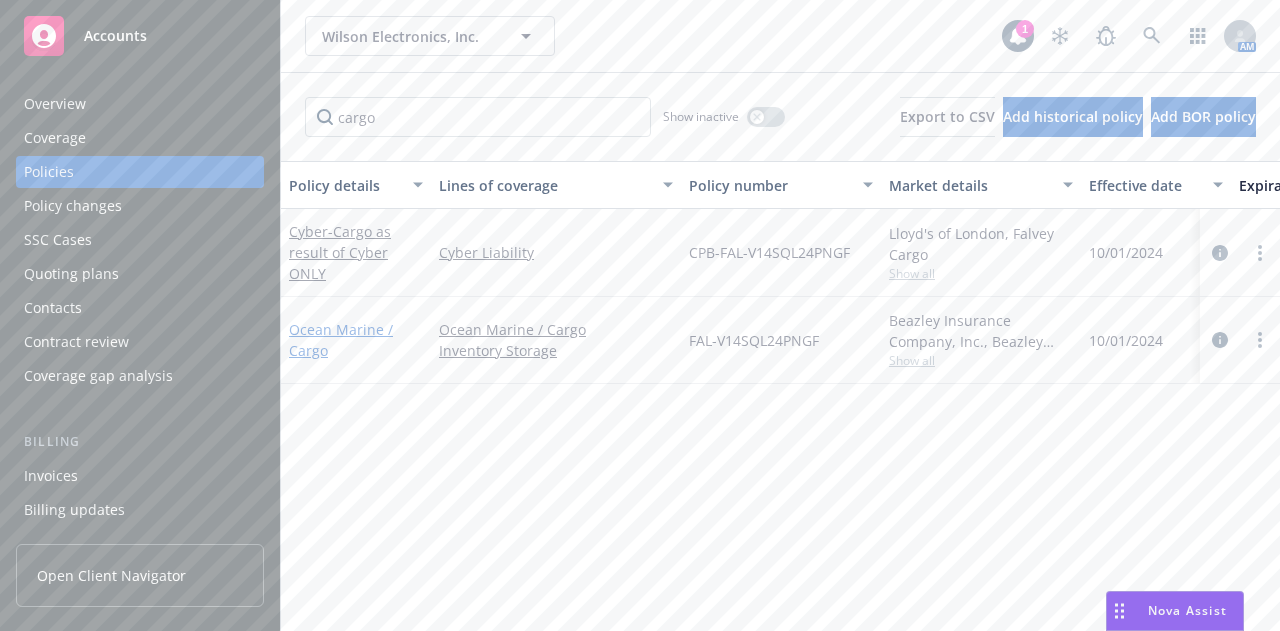 click on "Ocean Marine / Cargo" at bounding box center (341, 340) 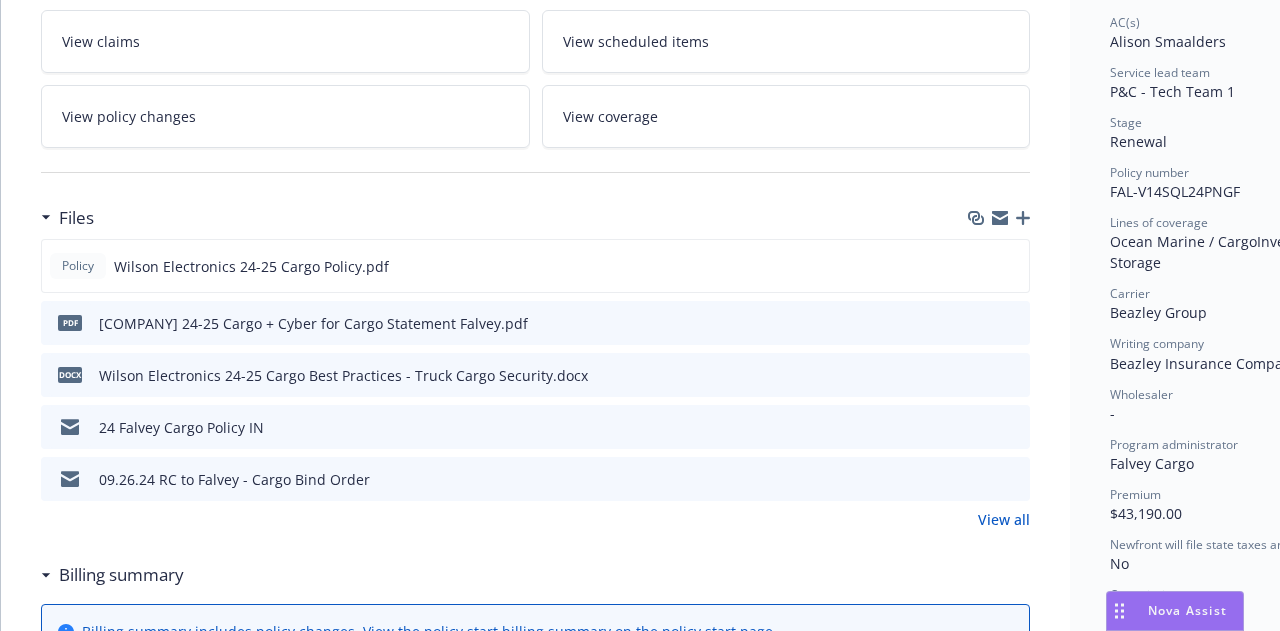 scroll, scrollTop: 356, scrollLeft: 0, axis: vertical 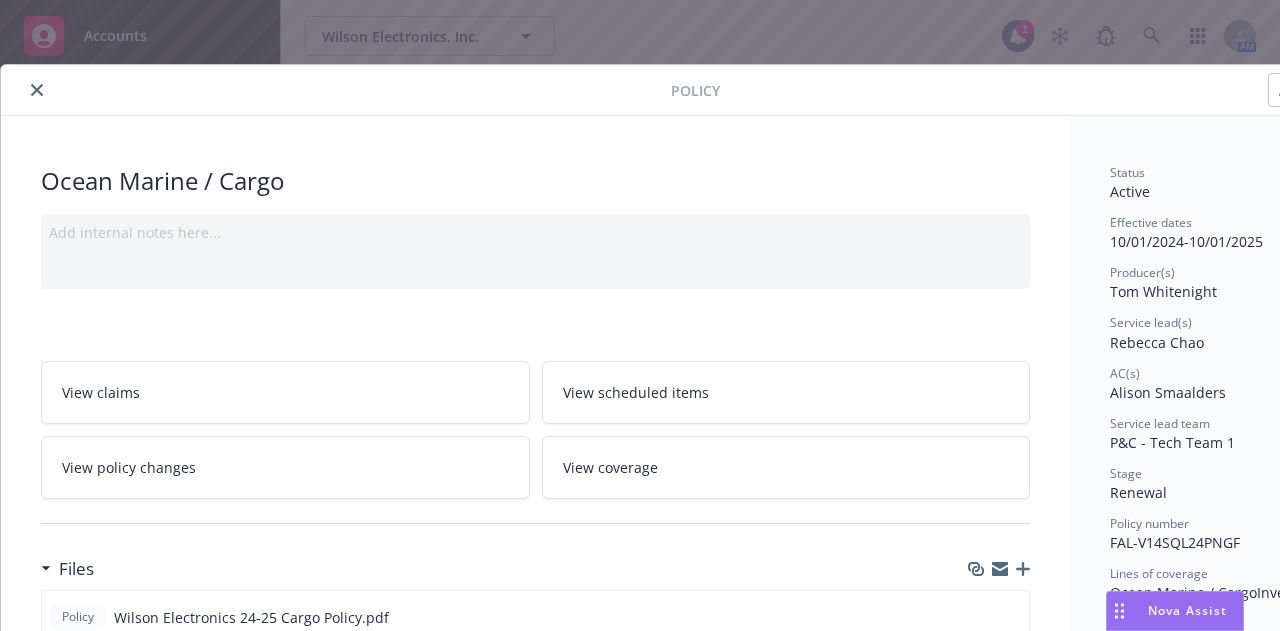 click 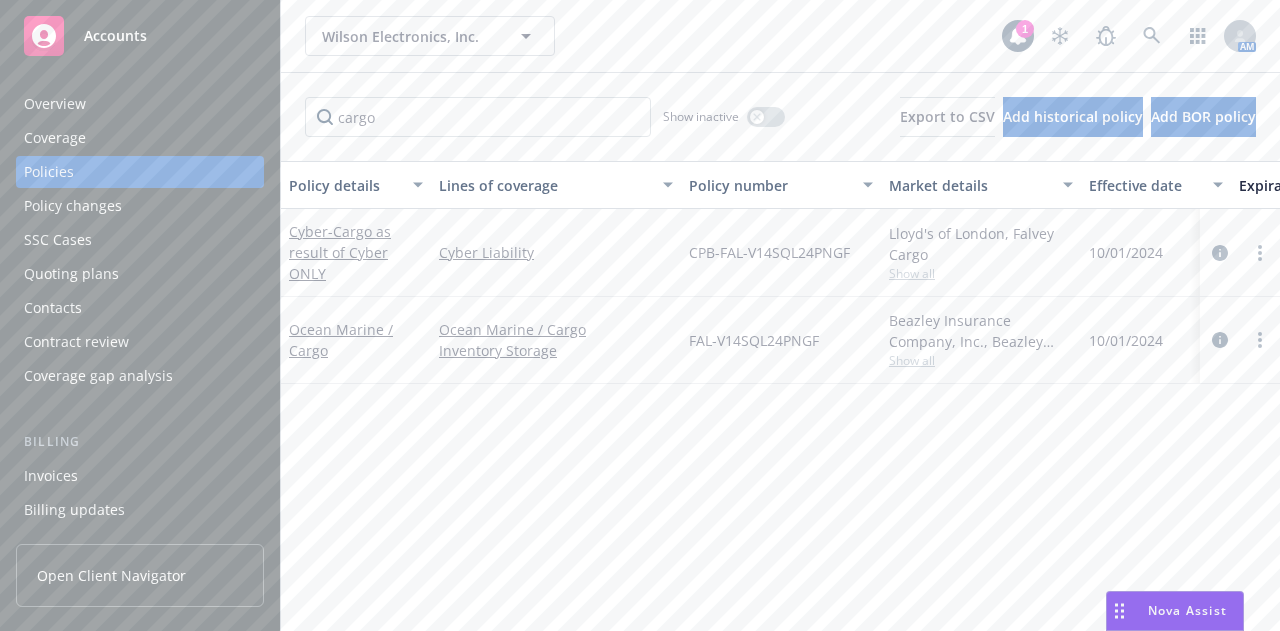 scroll, scrollTop: 0, scrollLeft: 13, axis: horizontal 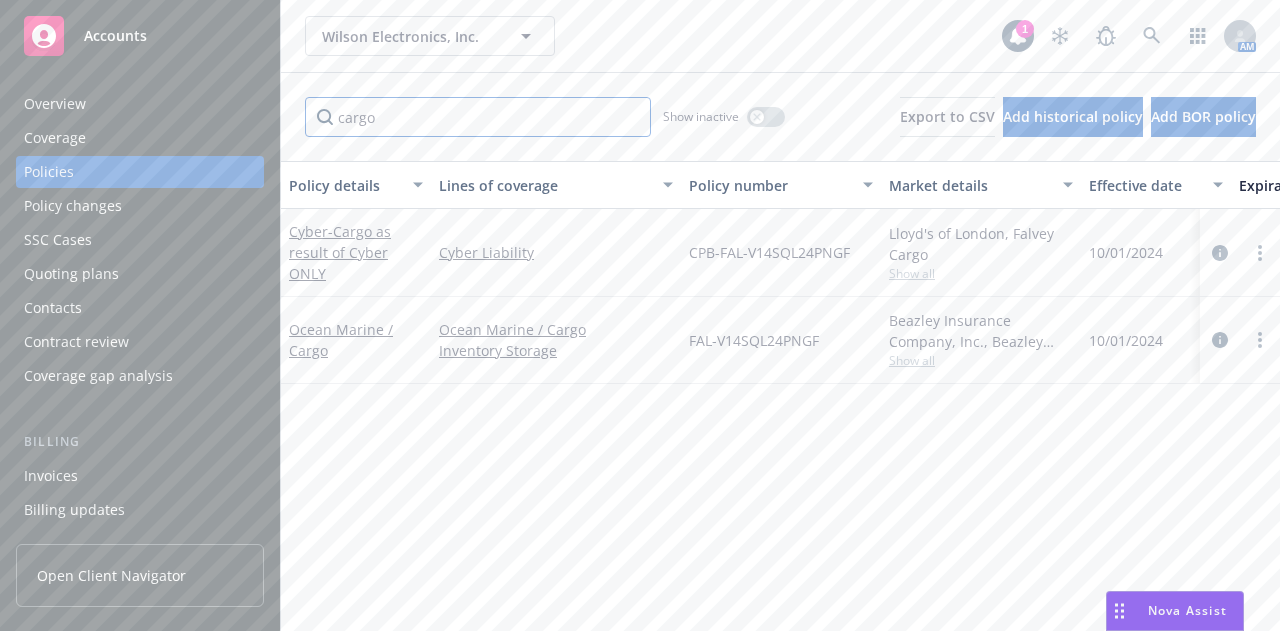 click on "cargo" at bounding box center (478, 117) 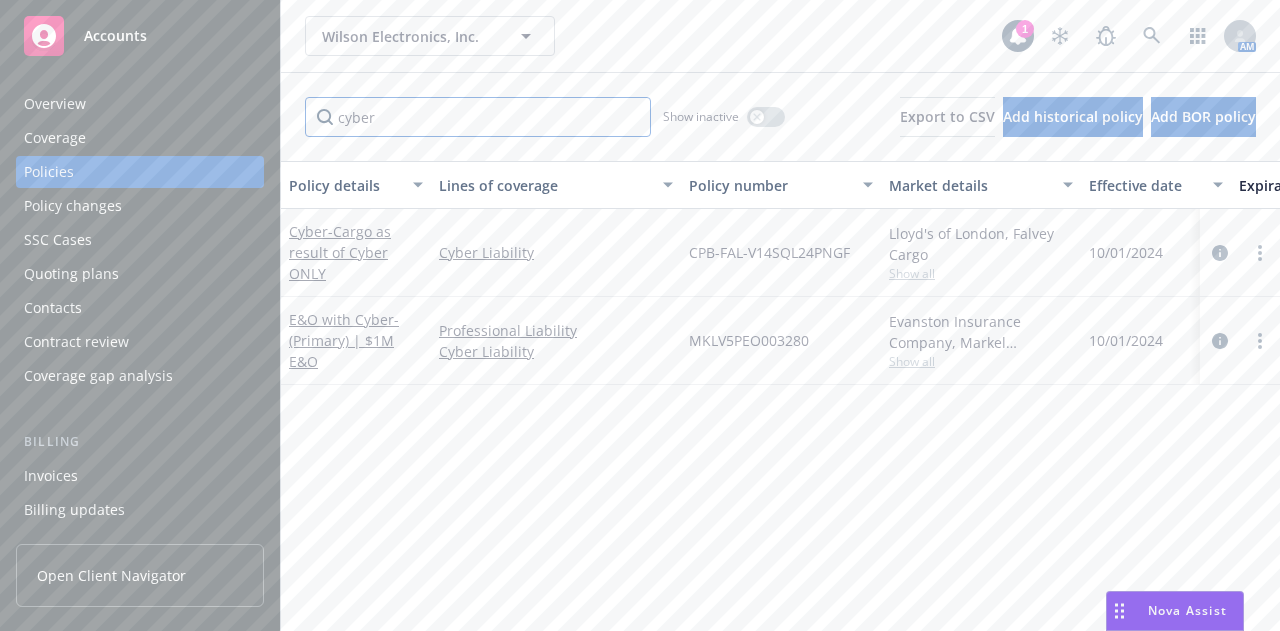 scroll, scrollTop: 0, scrollLeft: 0, axis: both 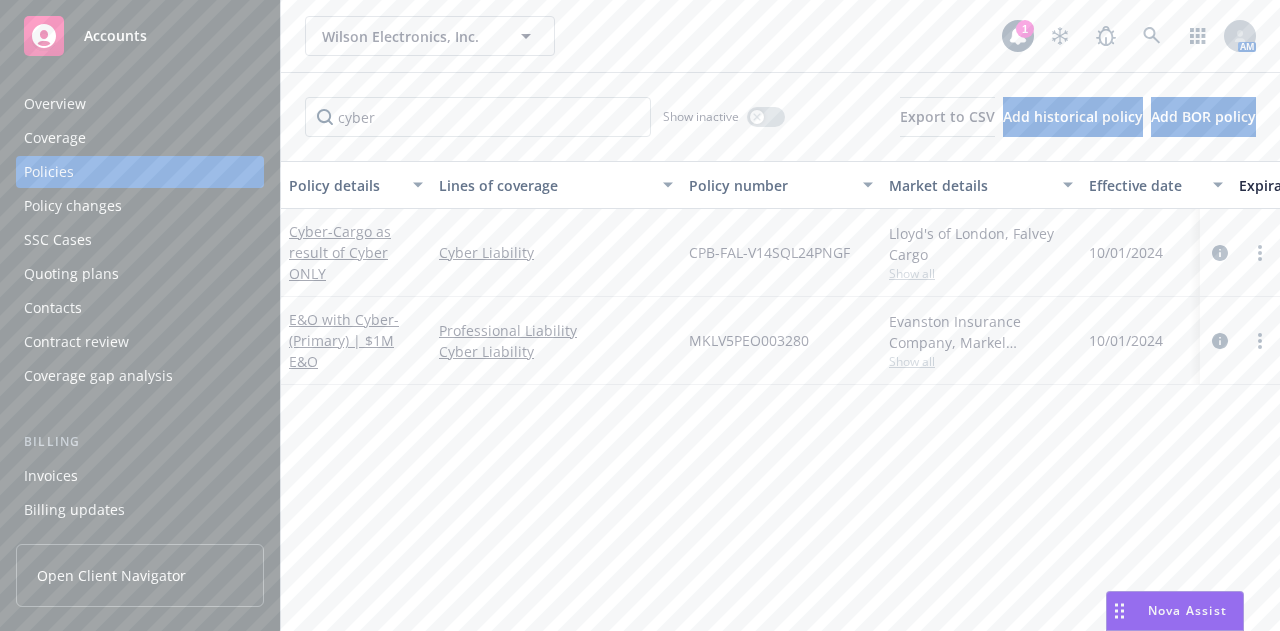 click on "MKLV5PEO003280" at bounding box center (749, 340) 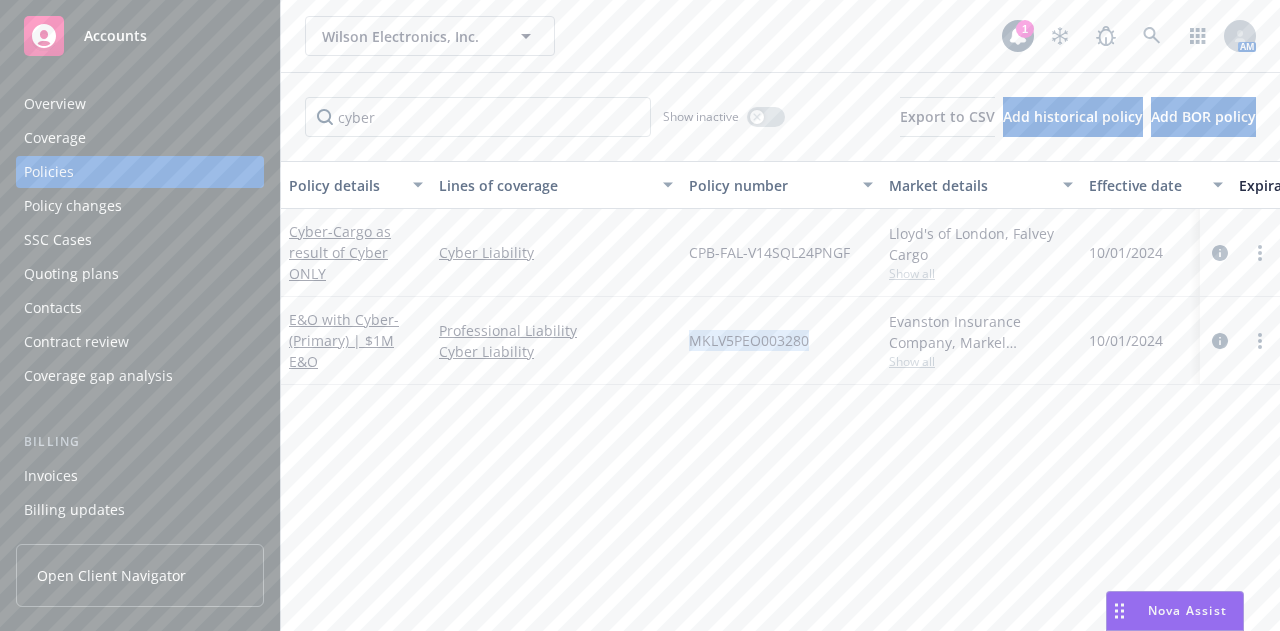 click on "MKLV5PEO003280" at bounding box center (749, 340) 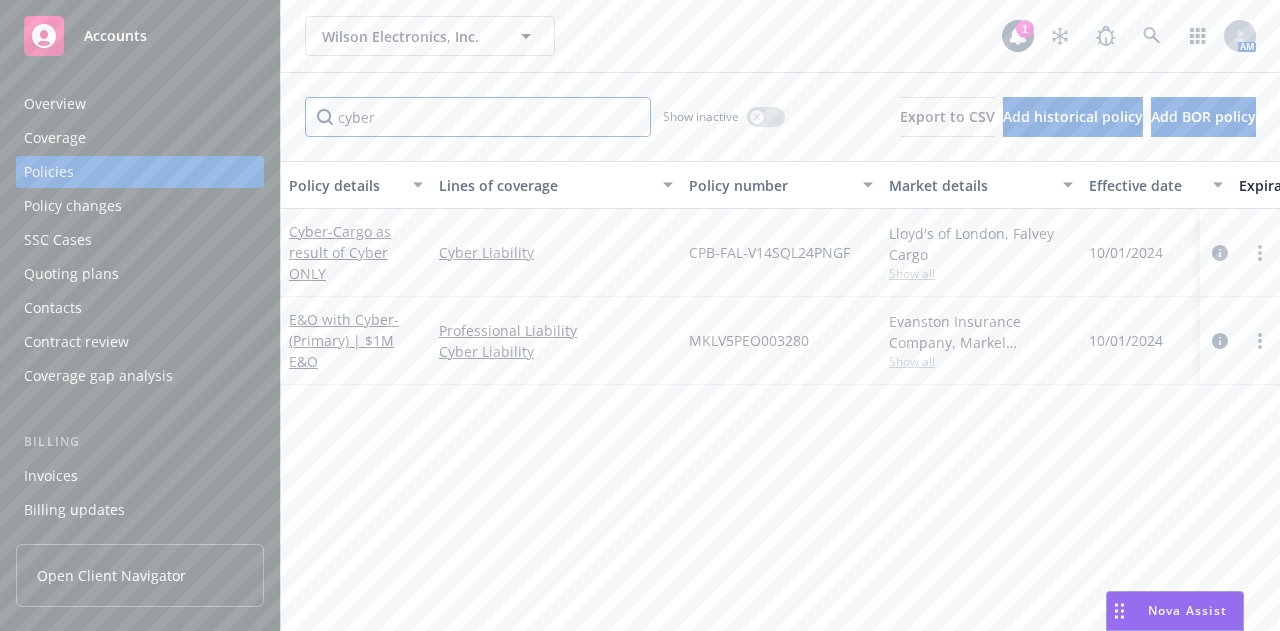 click on "cyber" at bounding box center [478, 117] 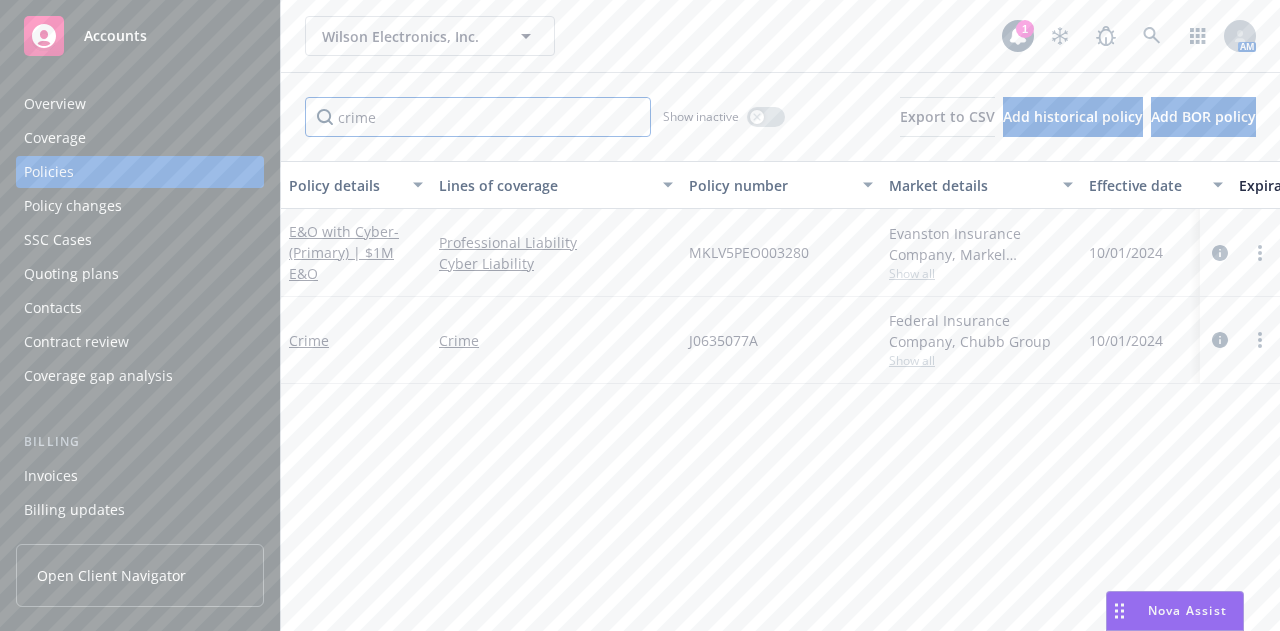 type on "crime" 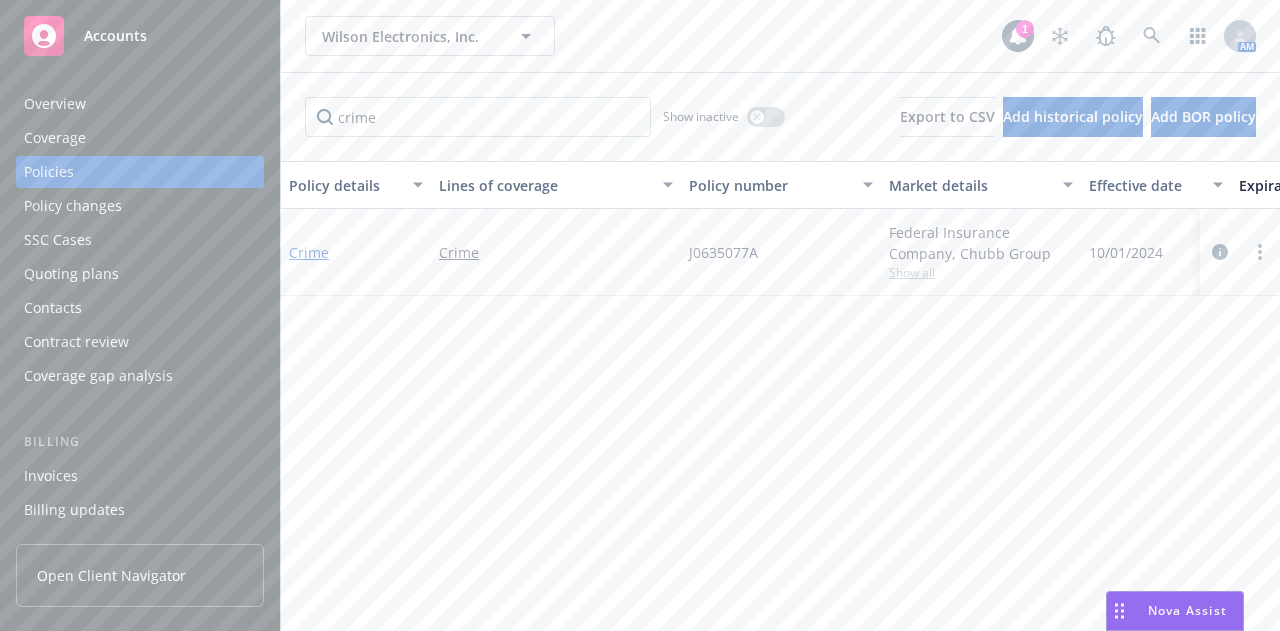 click on "Crime" at bounding box center (309, 252) 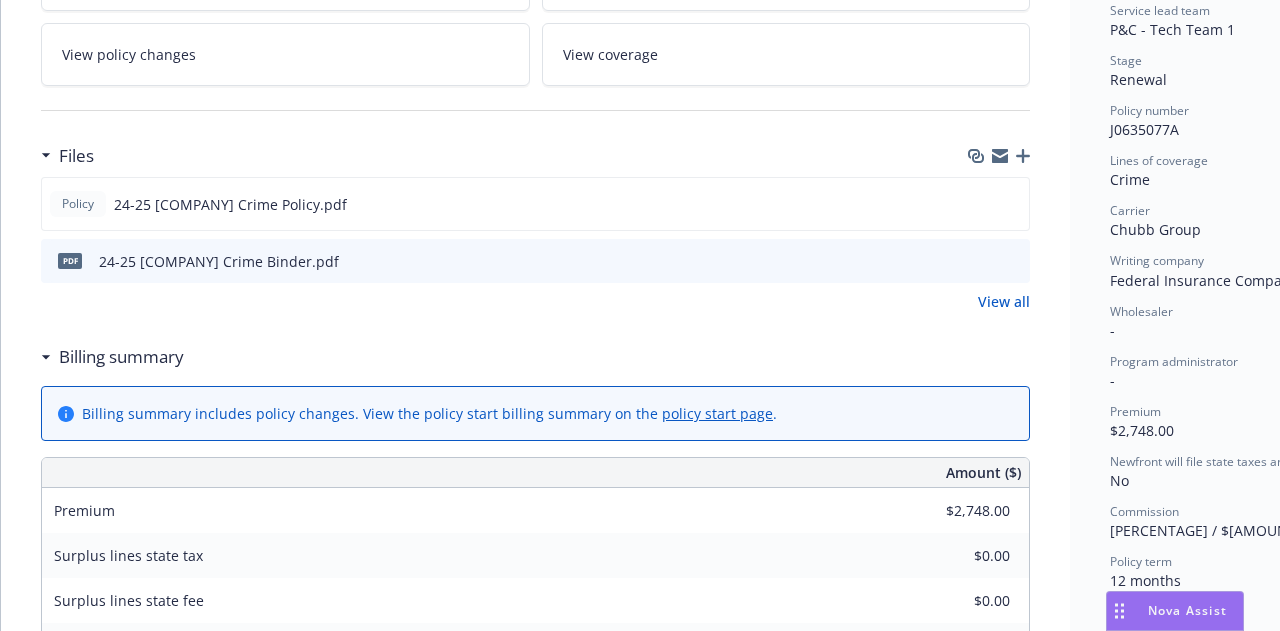 scroll, scrollTop: 414, scrollLeft: 0, axis: vertical 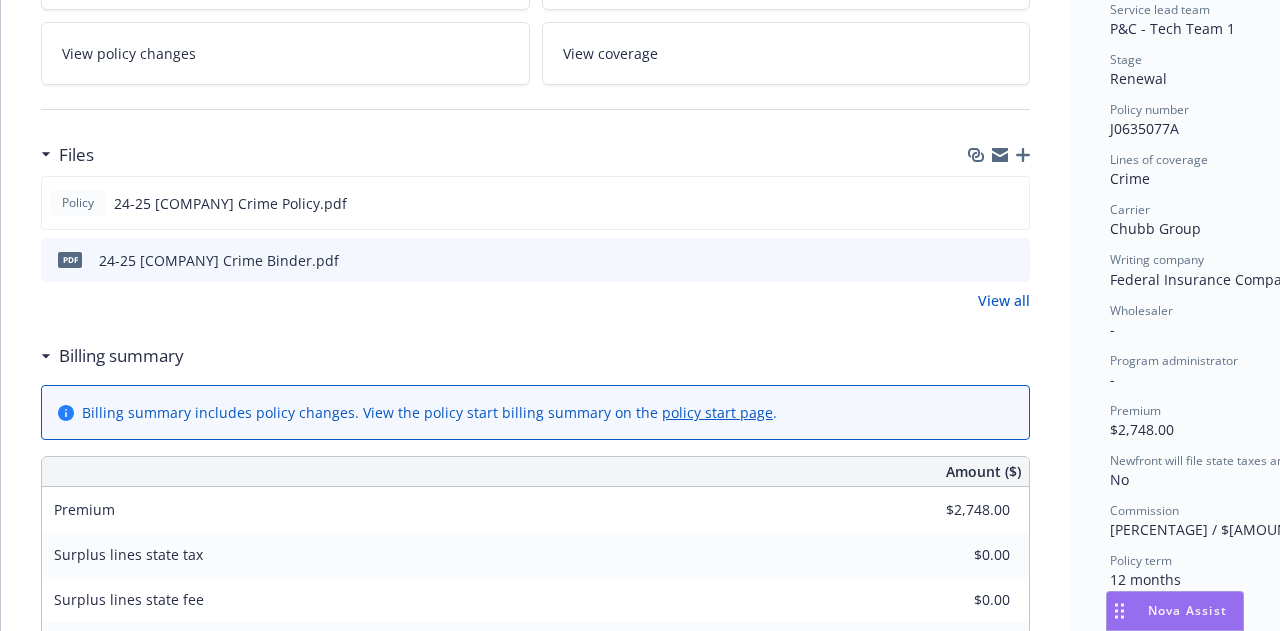 click 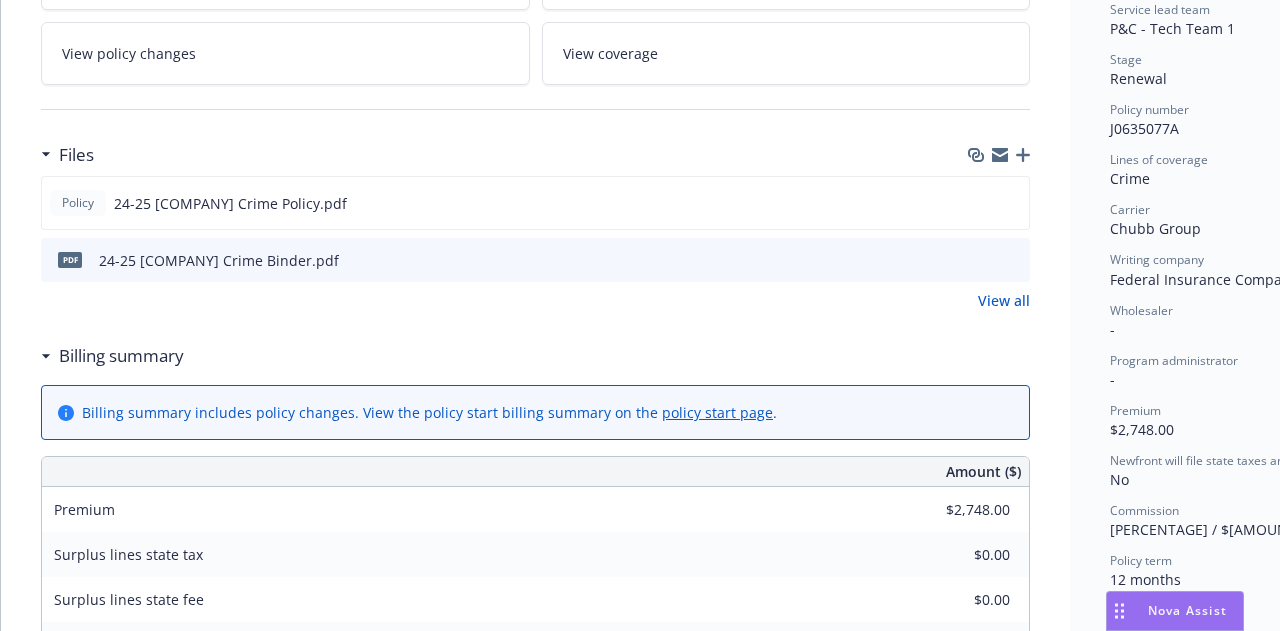 drag, startPoint x: 310, startPoint y: 215, endPoint x: 234, endPoint y: 285, distance: 103.32473 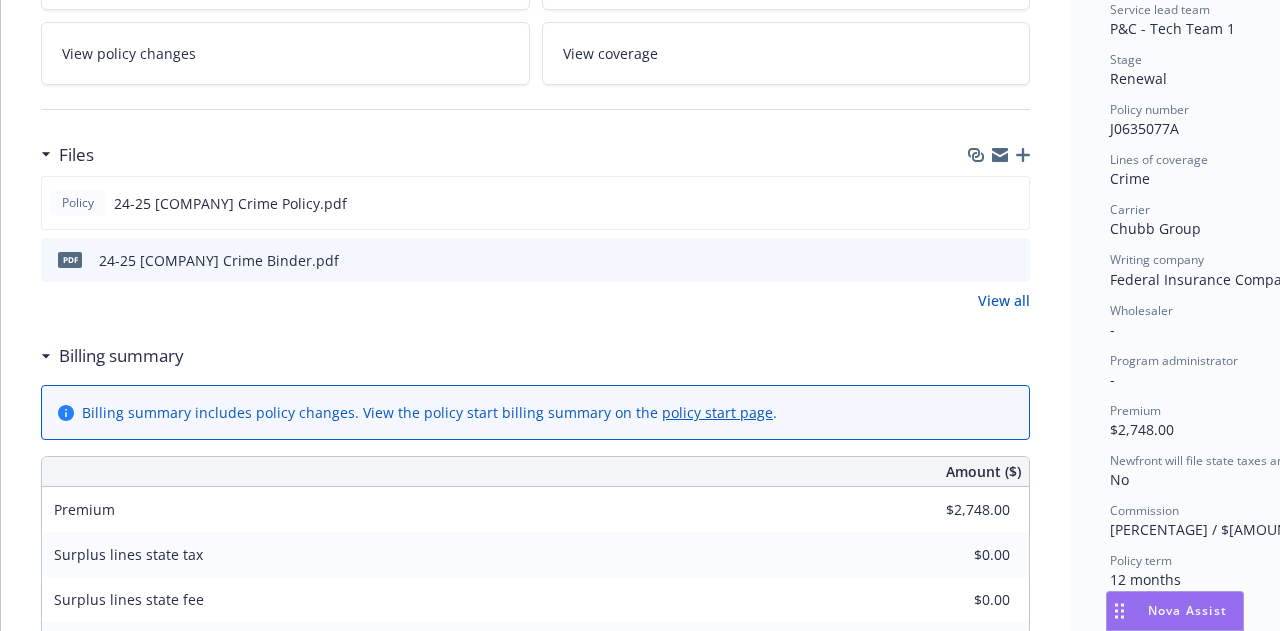 scroll, scrollTop: 0, scrollLeft: 0, axis: both 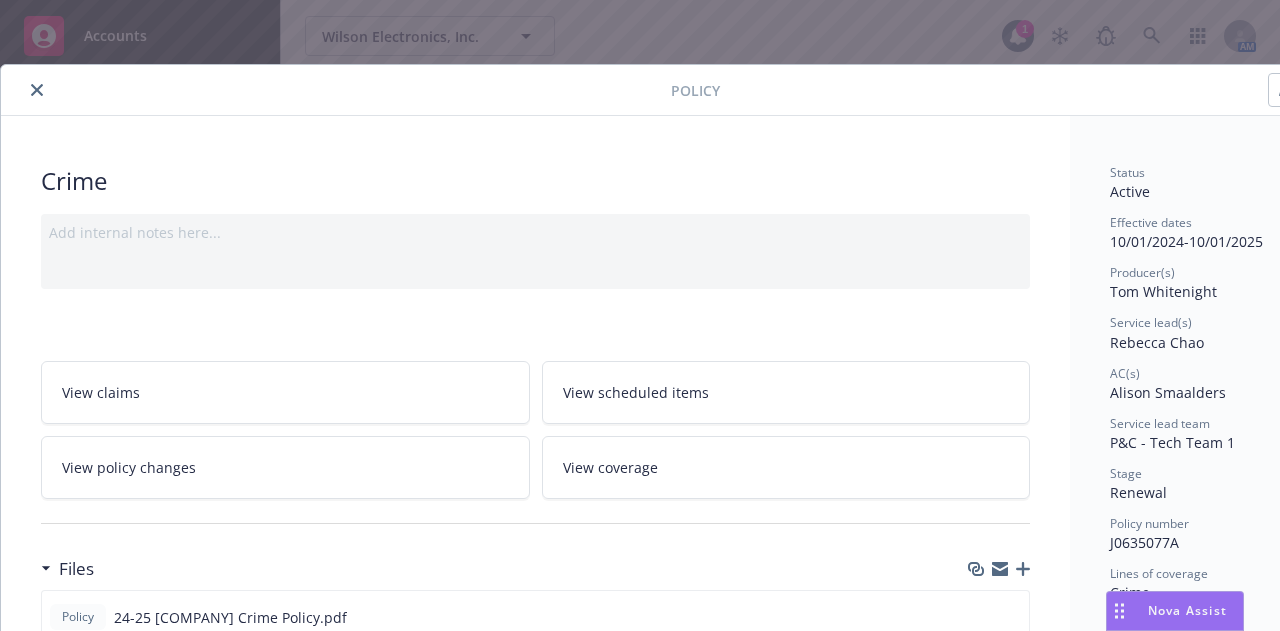 click 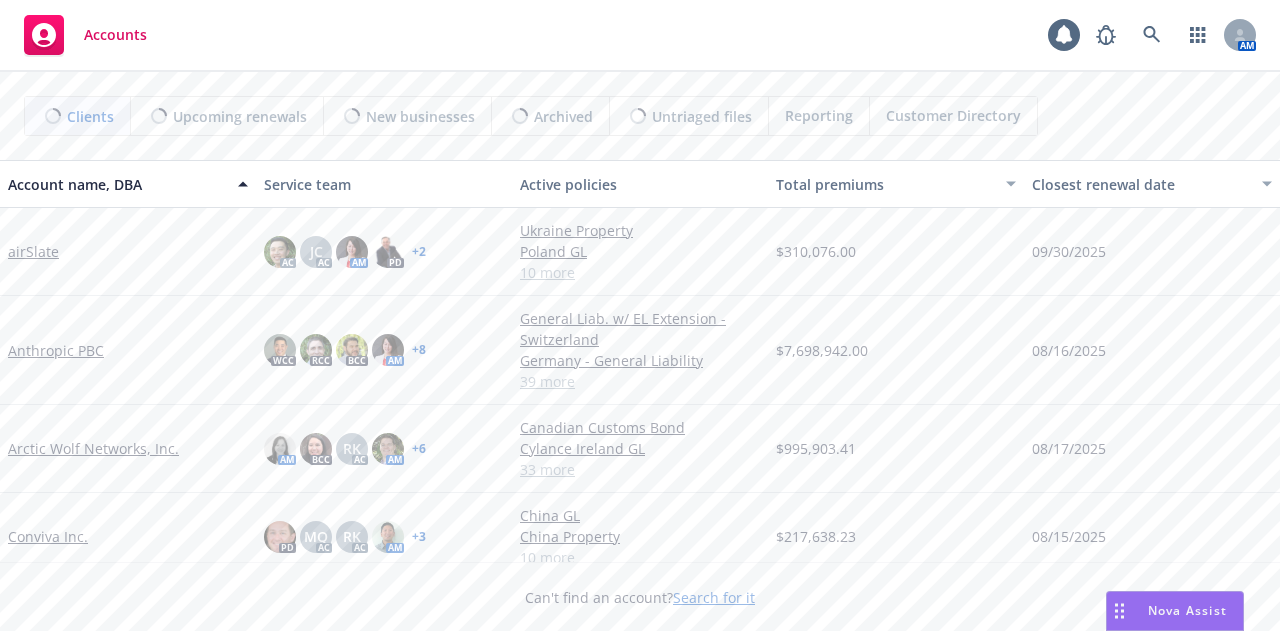 scroll, scrollTop: 0, scrollLeft: 0, axis: both 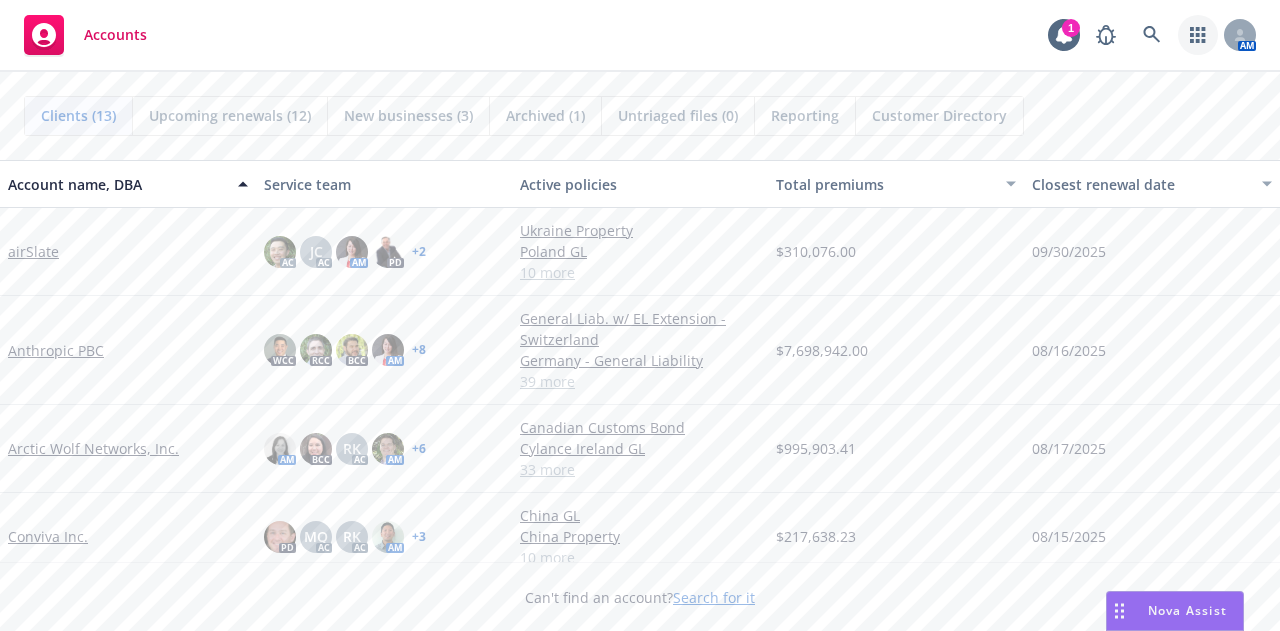 click 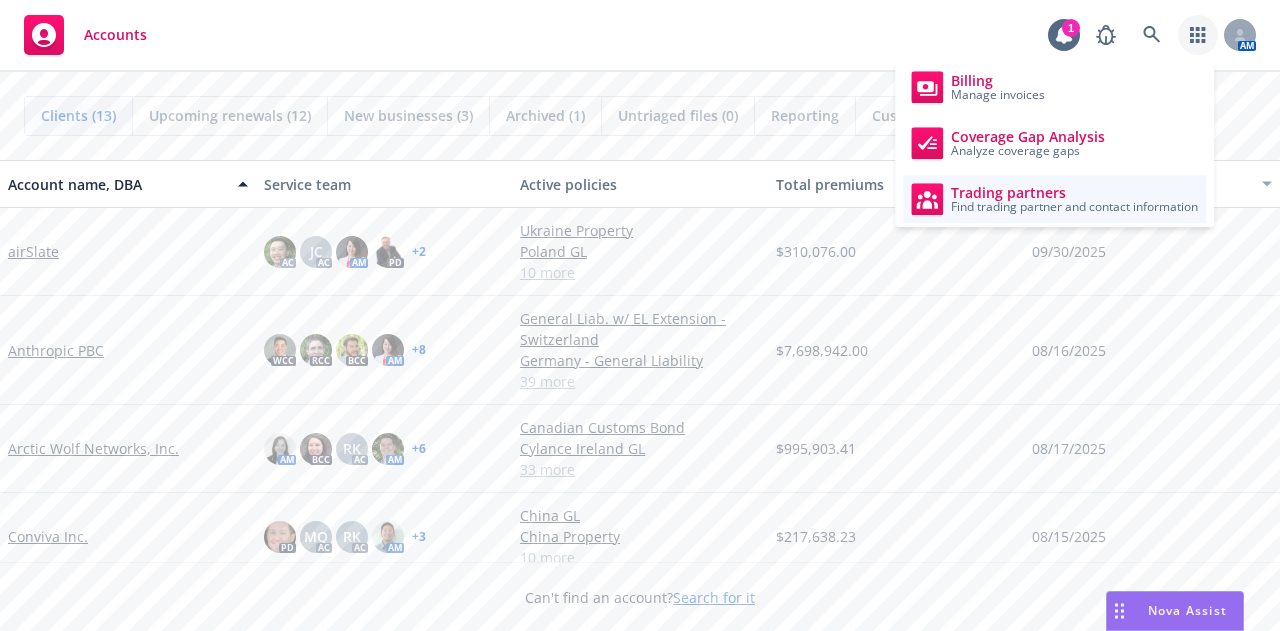 click on "Find trading partner and contact information" at bounding box center [1074, 207] 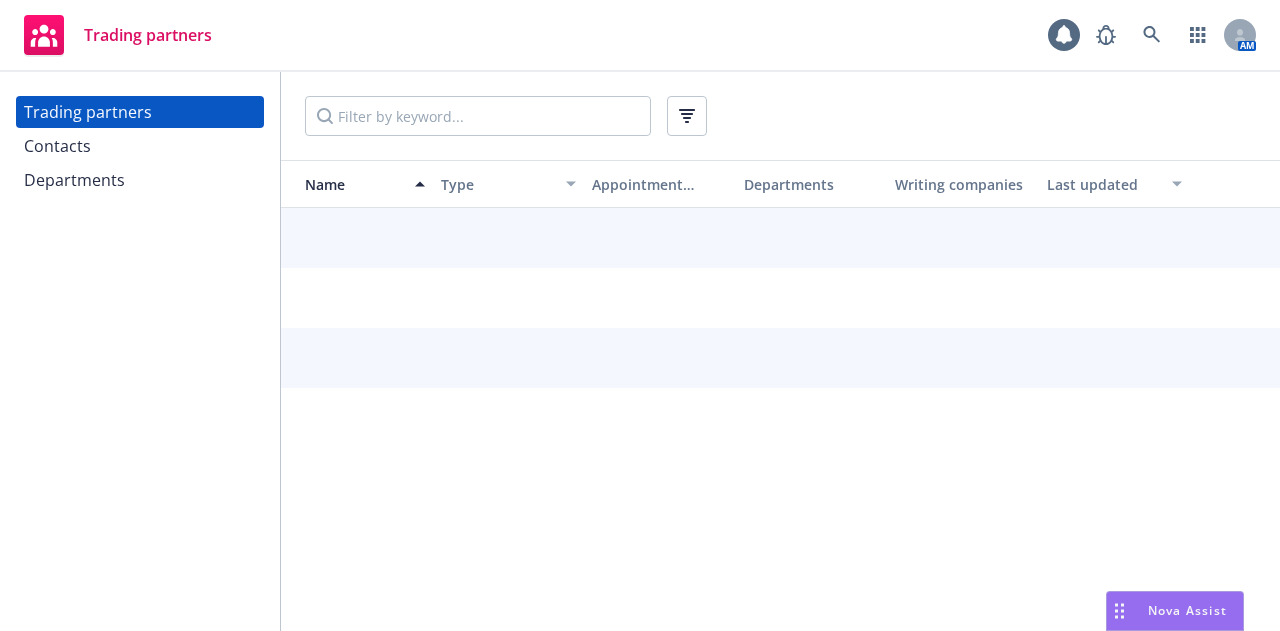 scroll, scrollTop: 0, scrollLeft: 0, axis: both 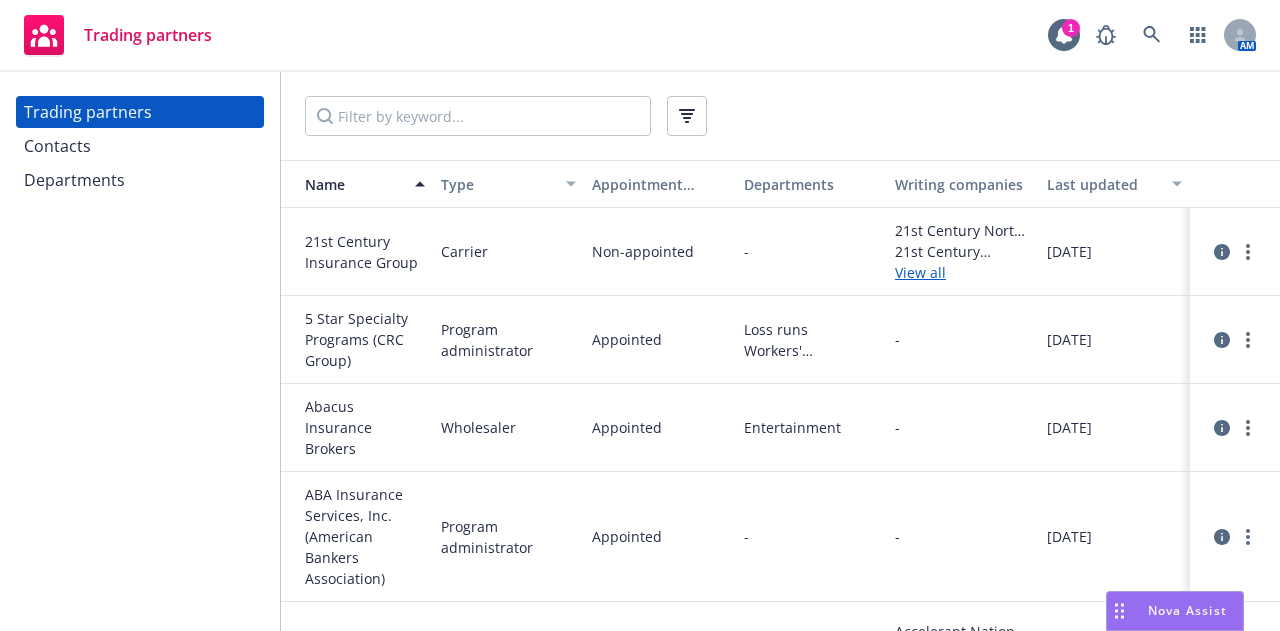 click on "Contacts" at bounding box center (140, 146) 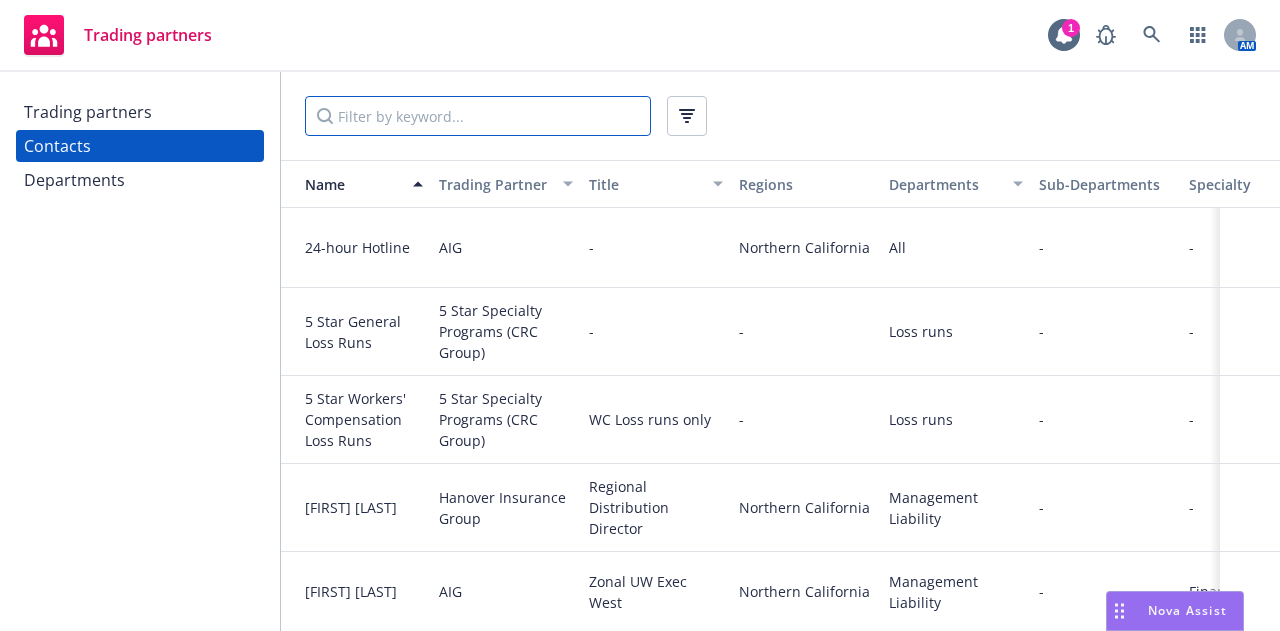 click at bounding box center [478, 116] 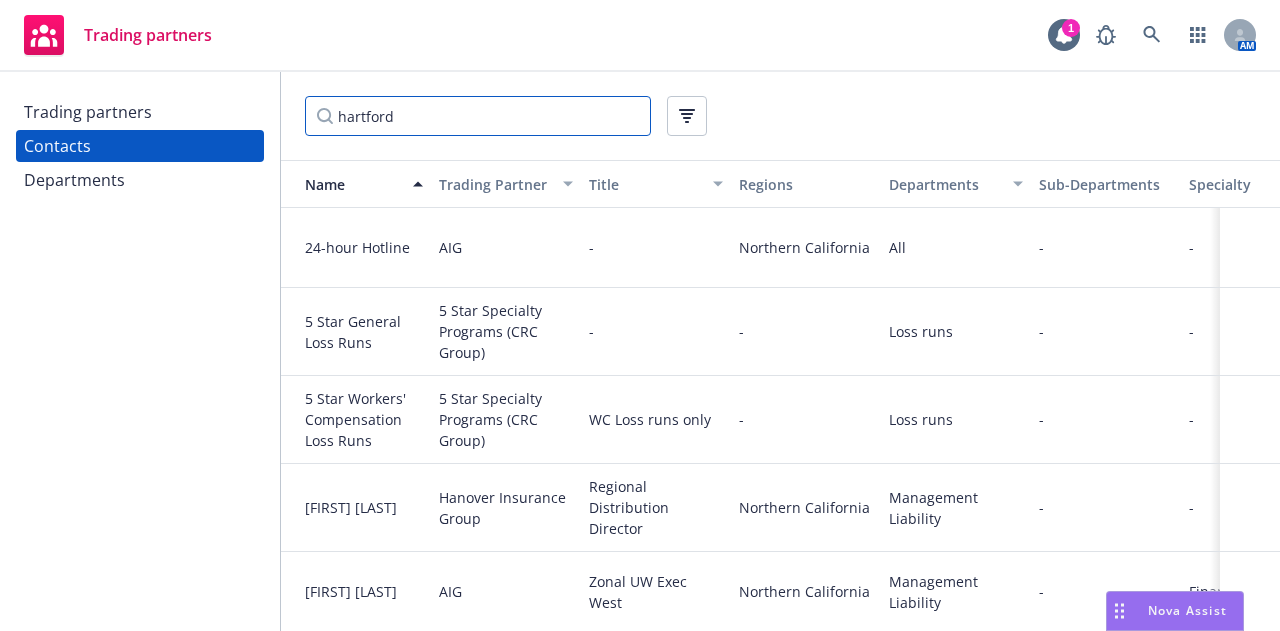 type on "hartford" 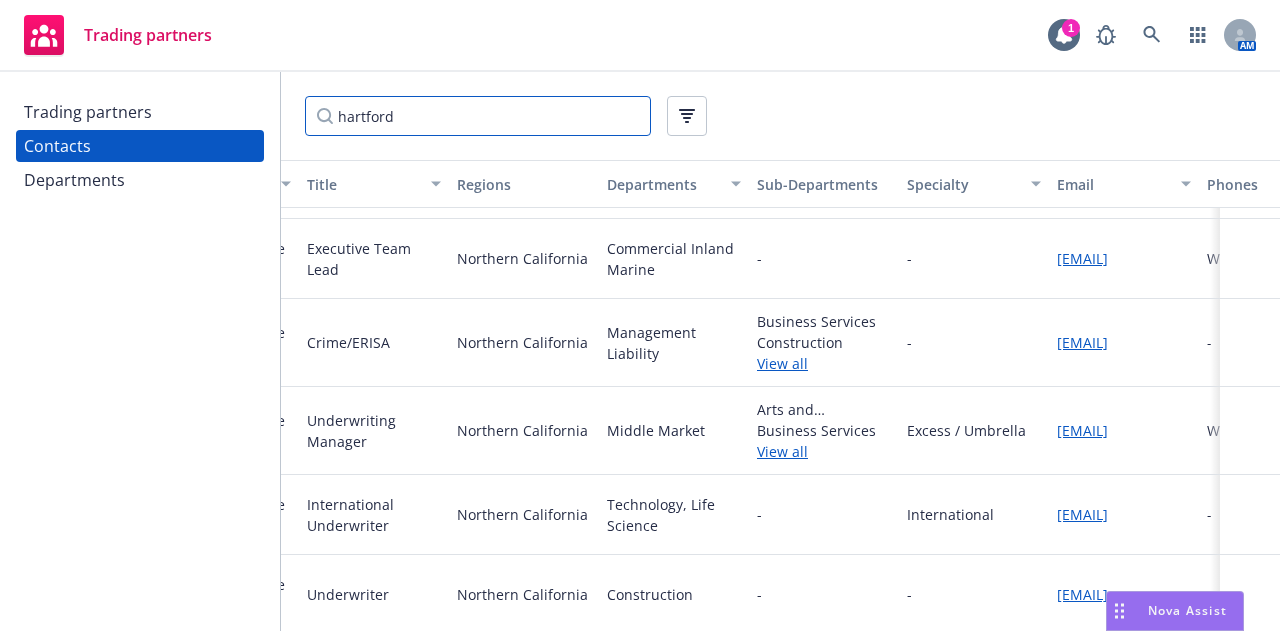 scroll, scrollTop: 317, scrollLeft: 426, axis: both 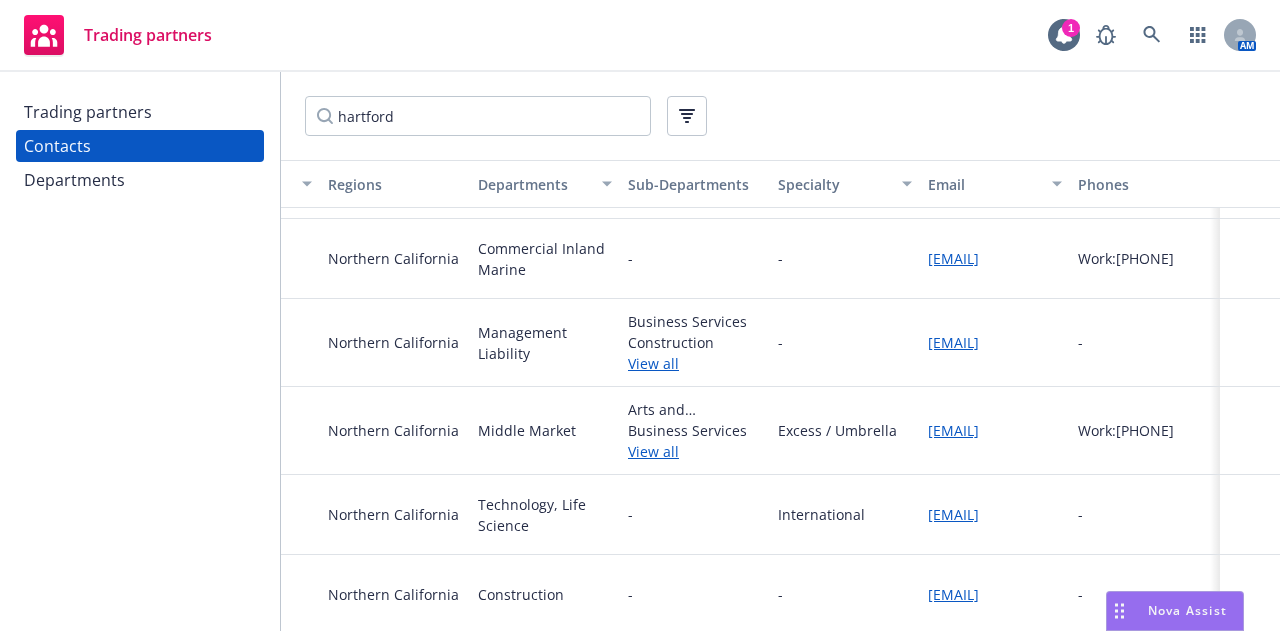 click on "[EMAIL]" at bounding box center [953, 342] 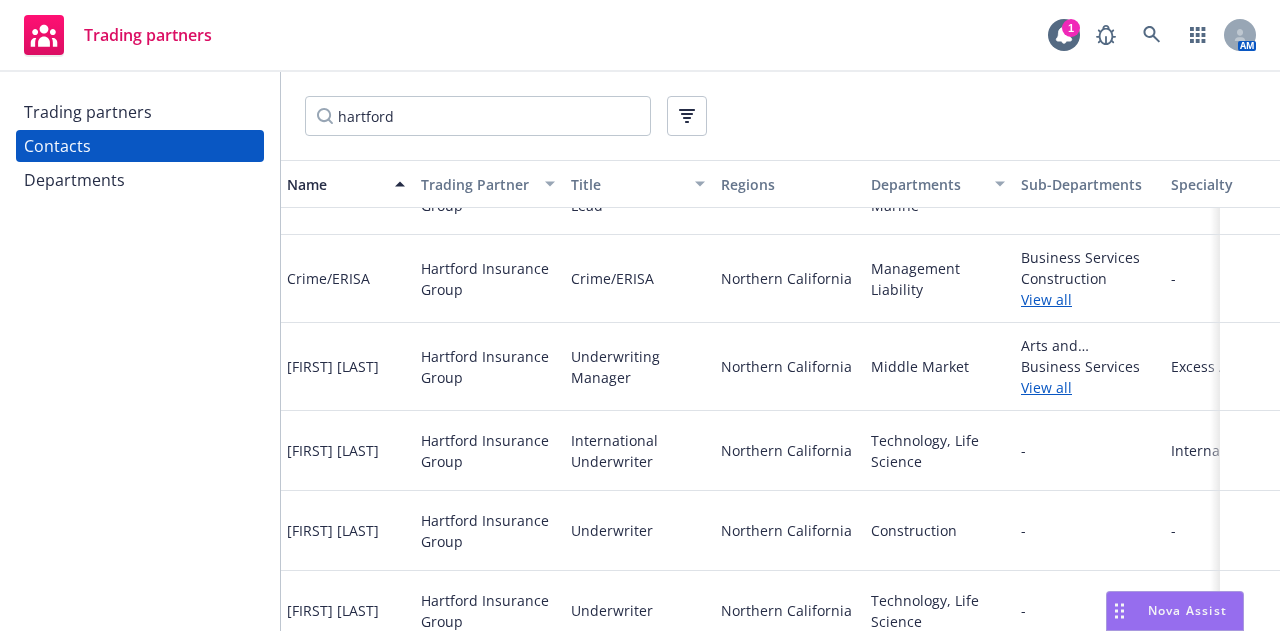 scroll, scrollTop: 373, scrollLeft: 0, axis: vertical 